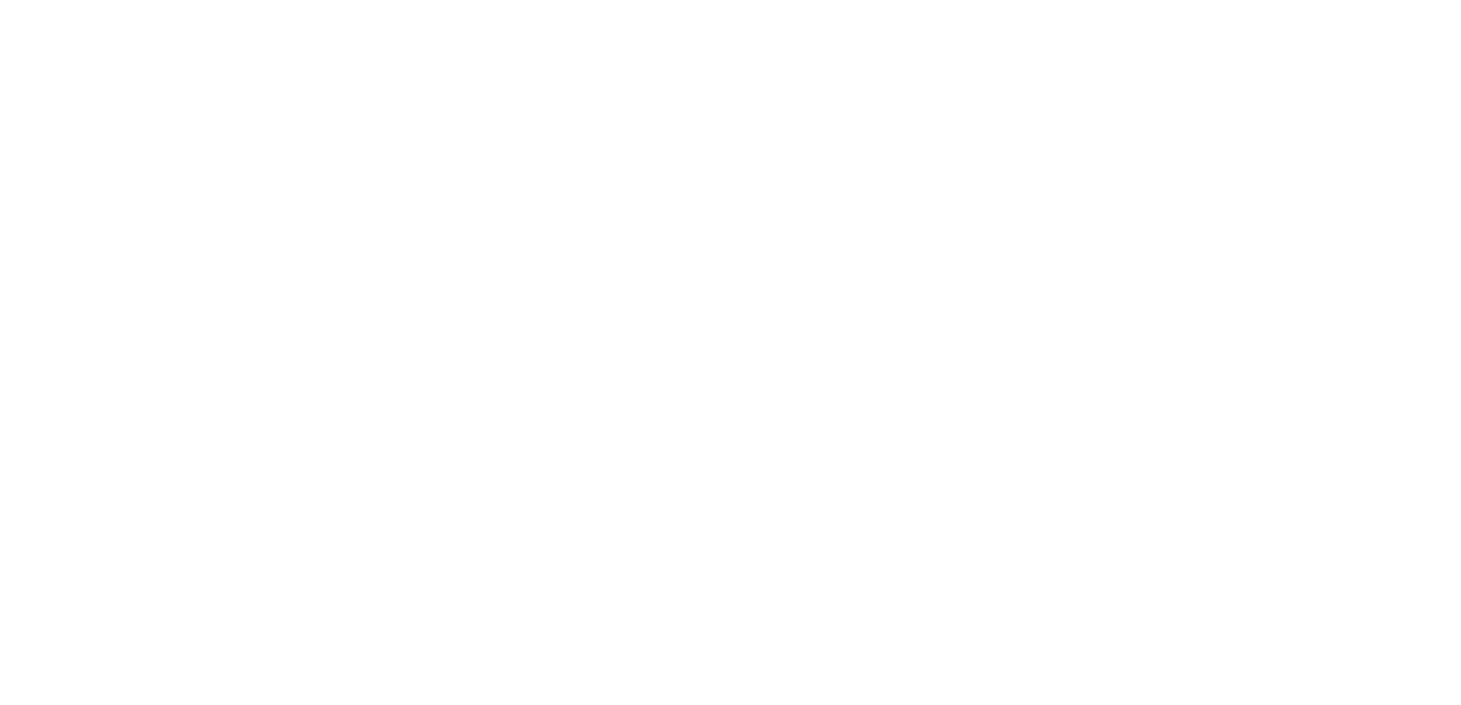 scroll, scrollTop: 0, scrollLeft: 0, axis: both 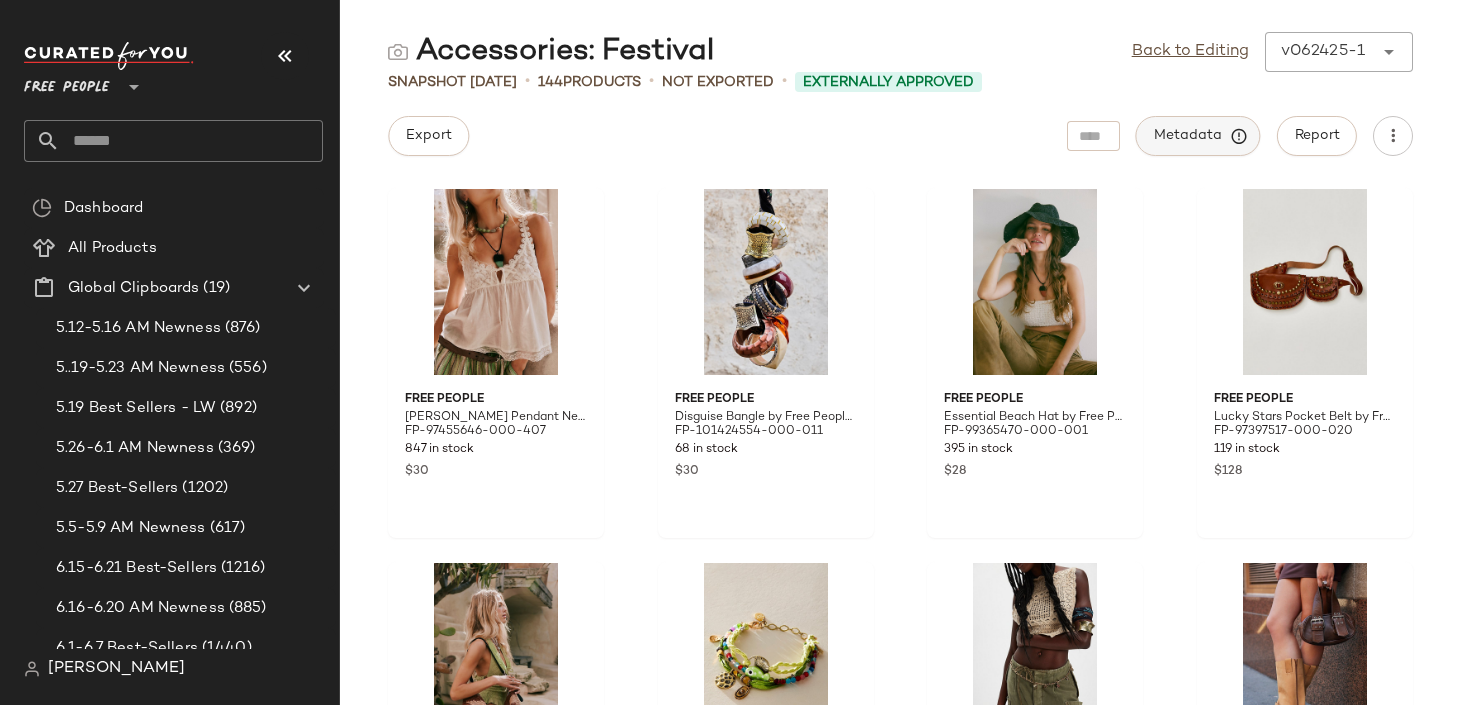 click 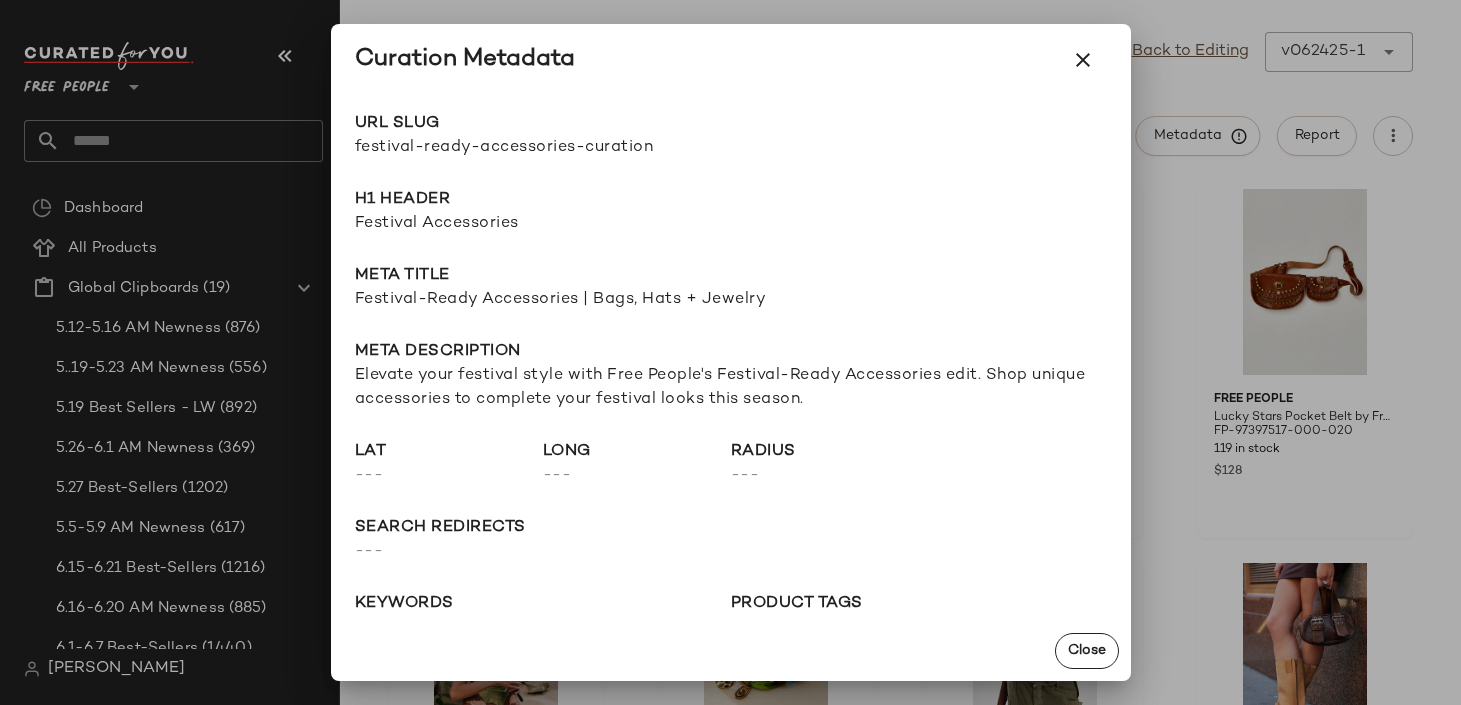 click at bounding box center (730, 352) 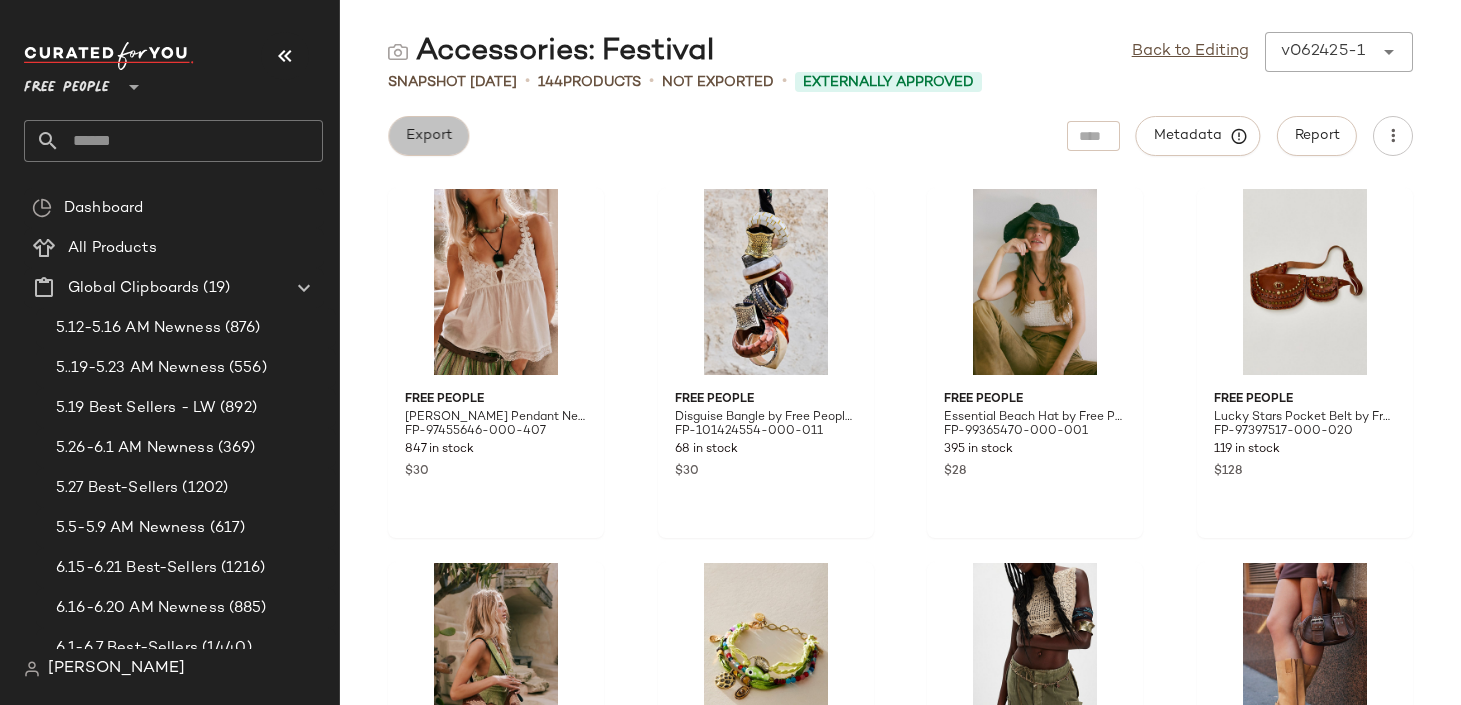click on "Export" 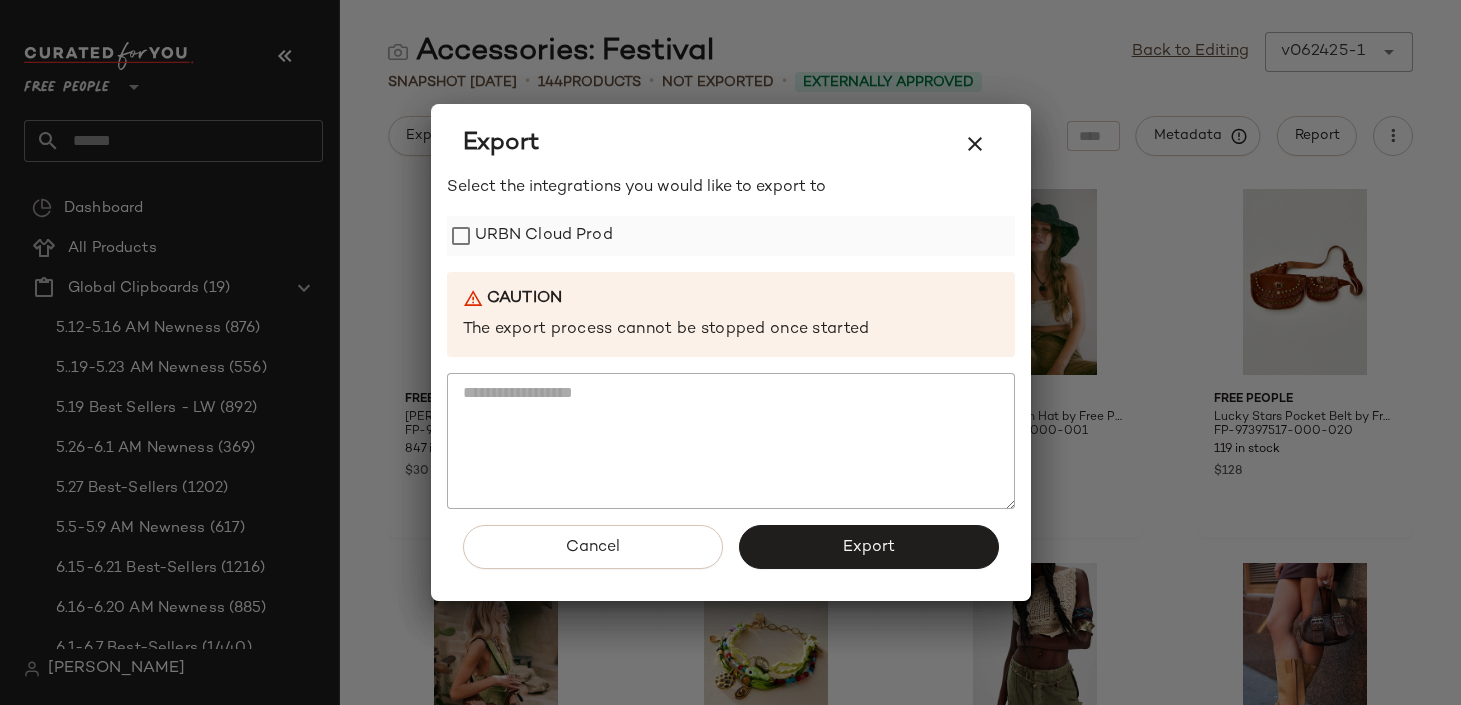 click on "URBN Cloud Prod" 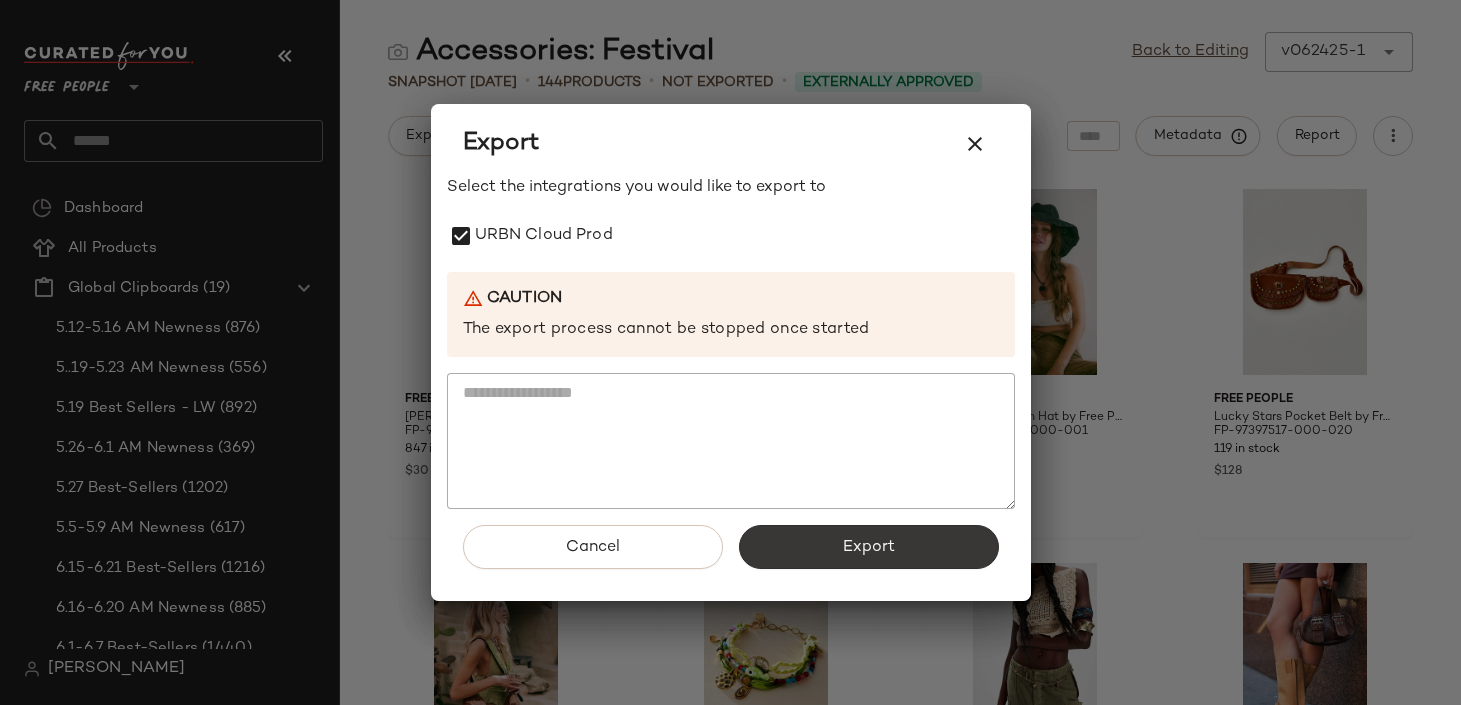 click on "Export" at bounding box center (869, 547) 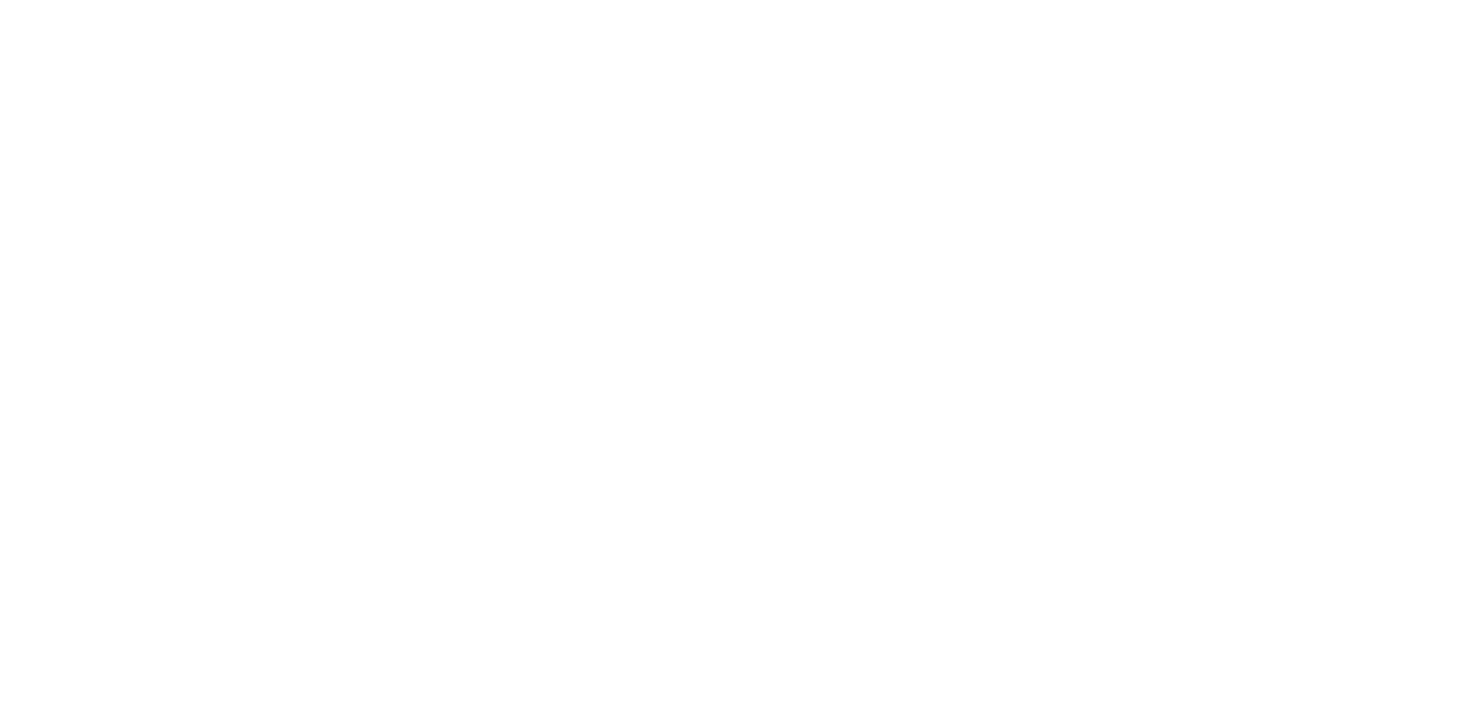 scroll, scrollTop: 0, scrollLeft: 0, axis: both 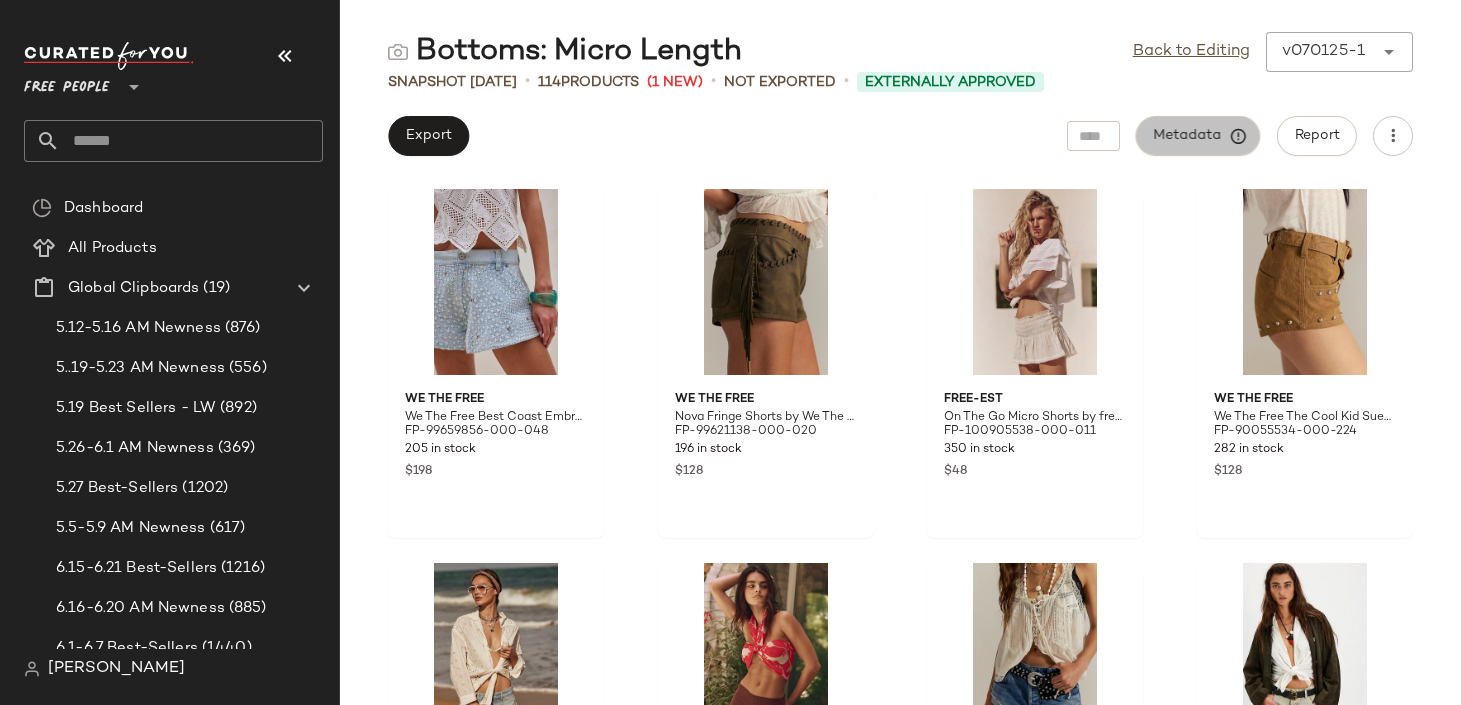 click on "Metadata" at bounding box center (1198, 136) 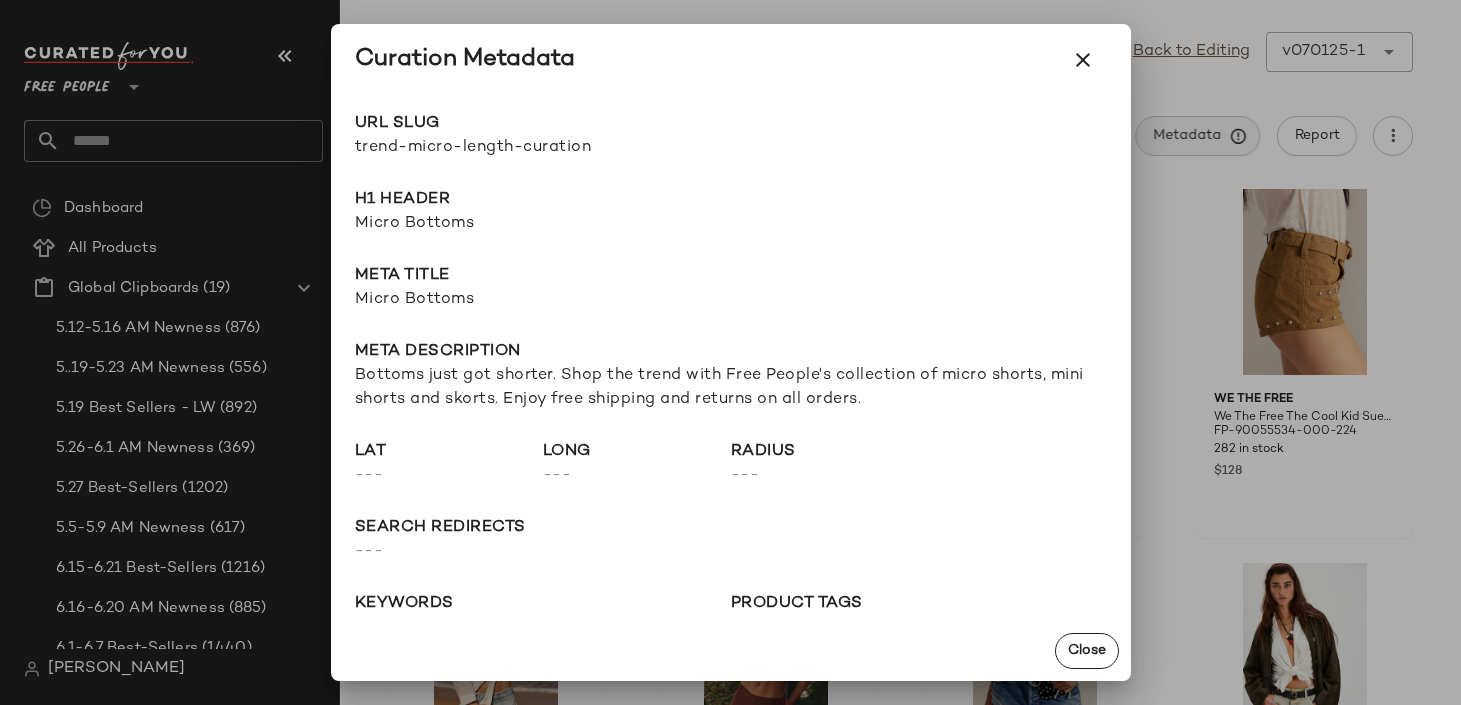 click at bounding box center (730, 352) 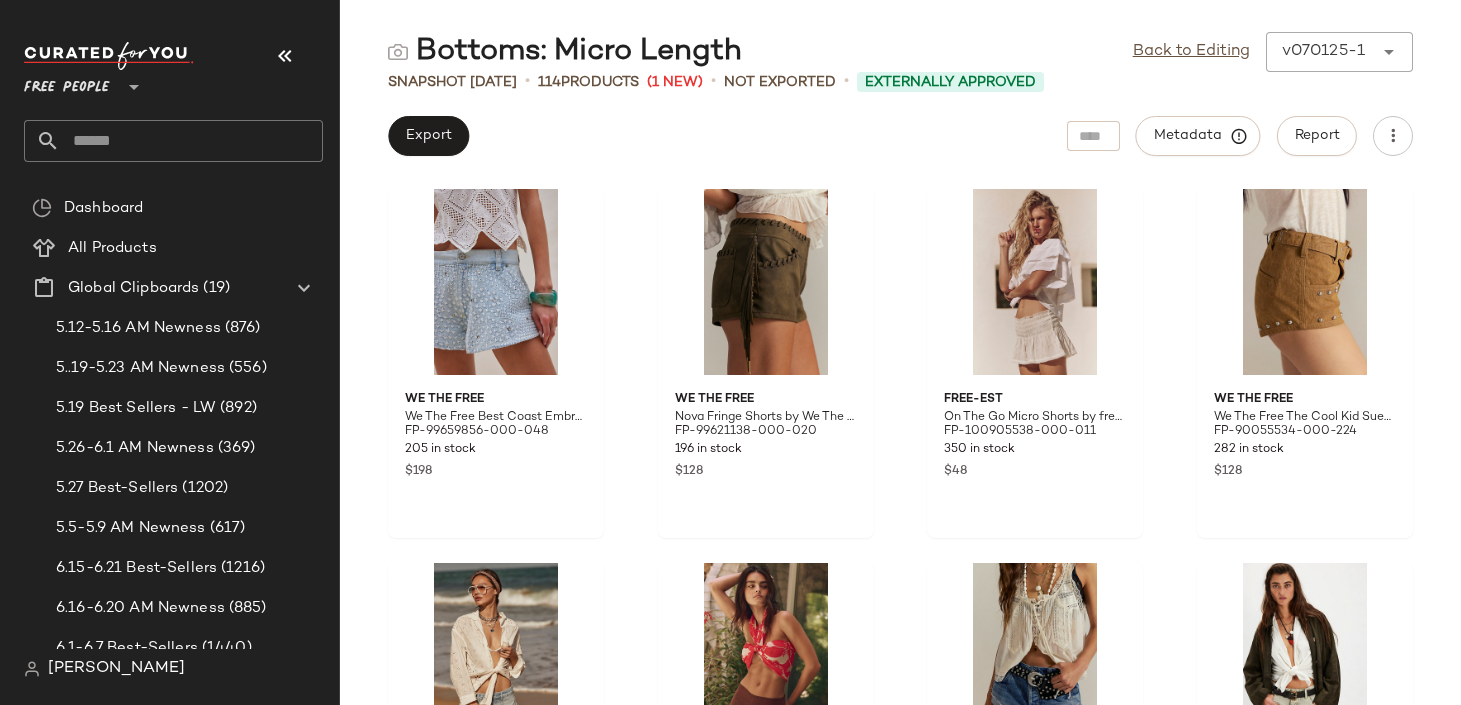 click on "Export   Metadata   Report" 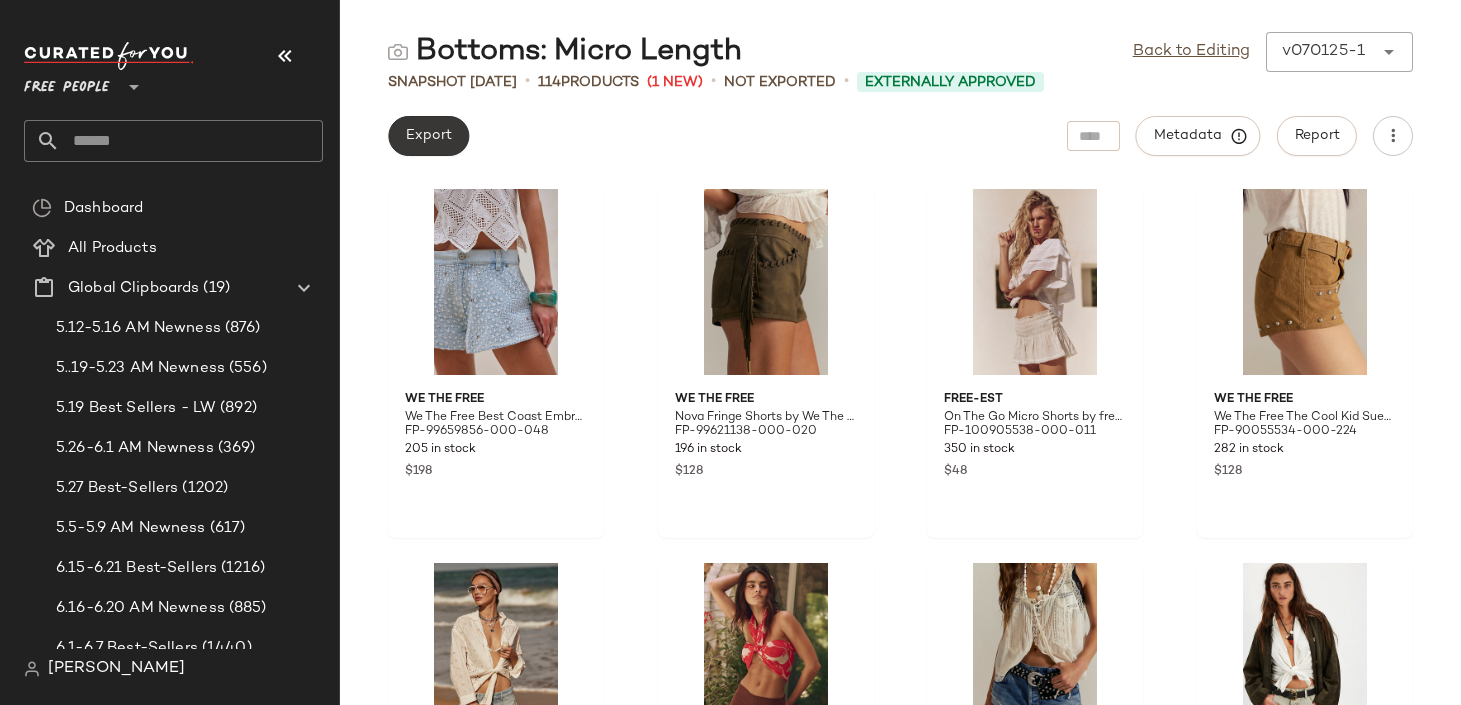 click on "Export" 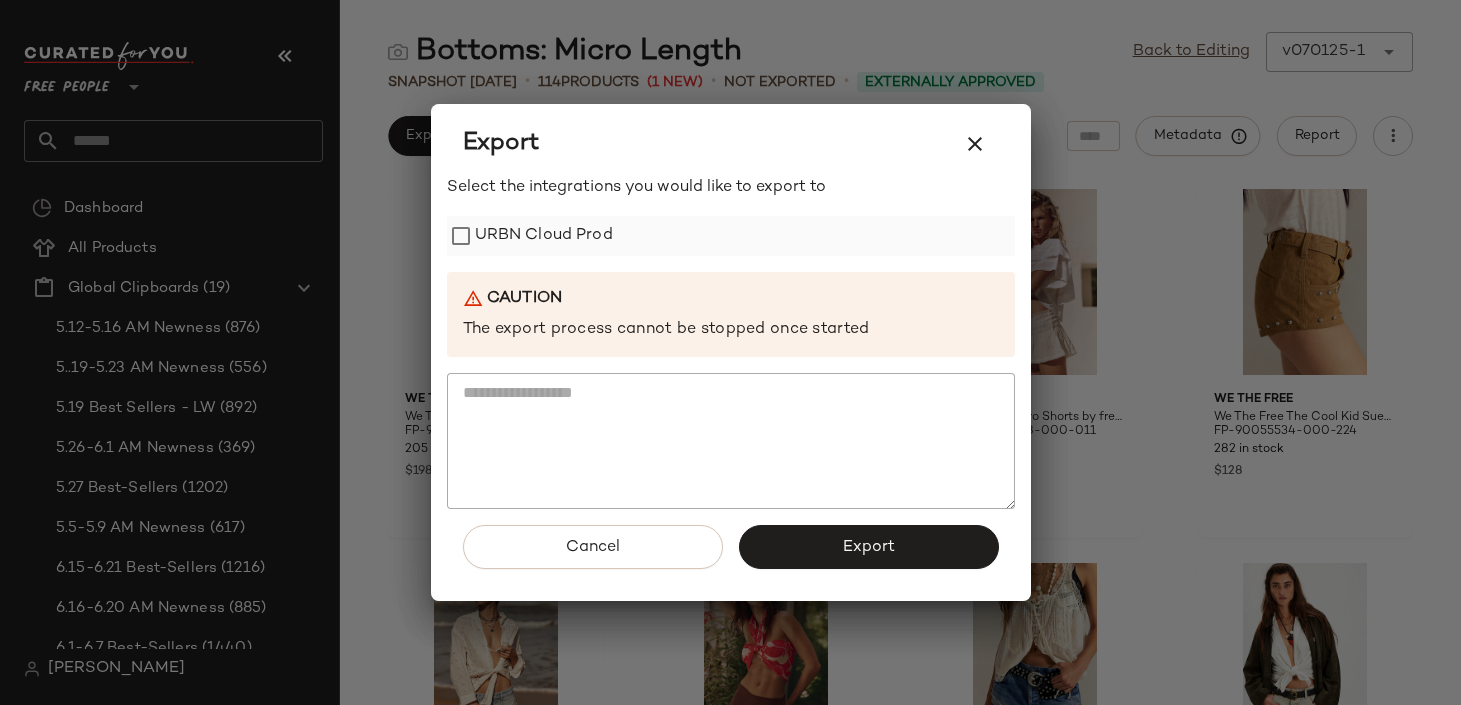 click on "URBN Cloud Prod" at bounding box center (544, 236) 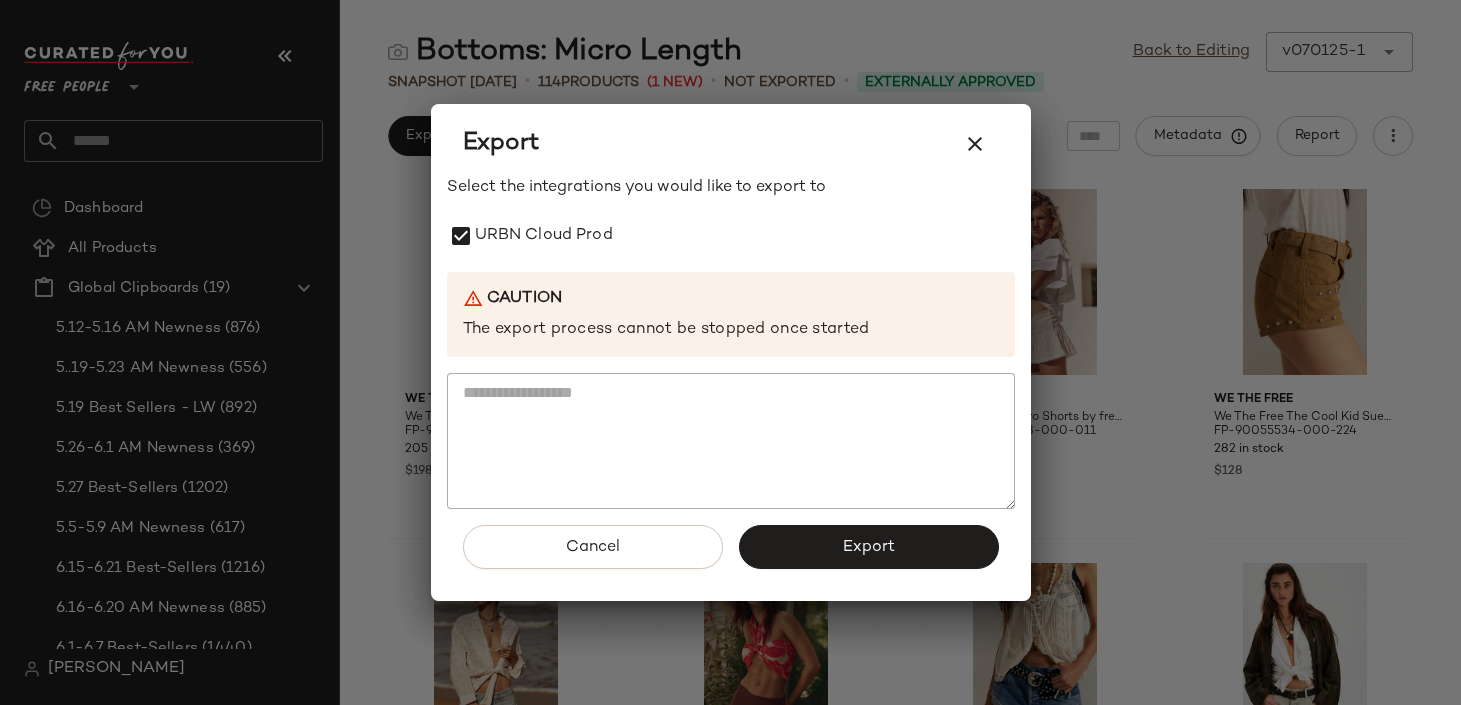 click on "Export" 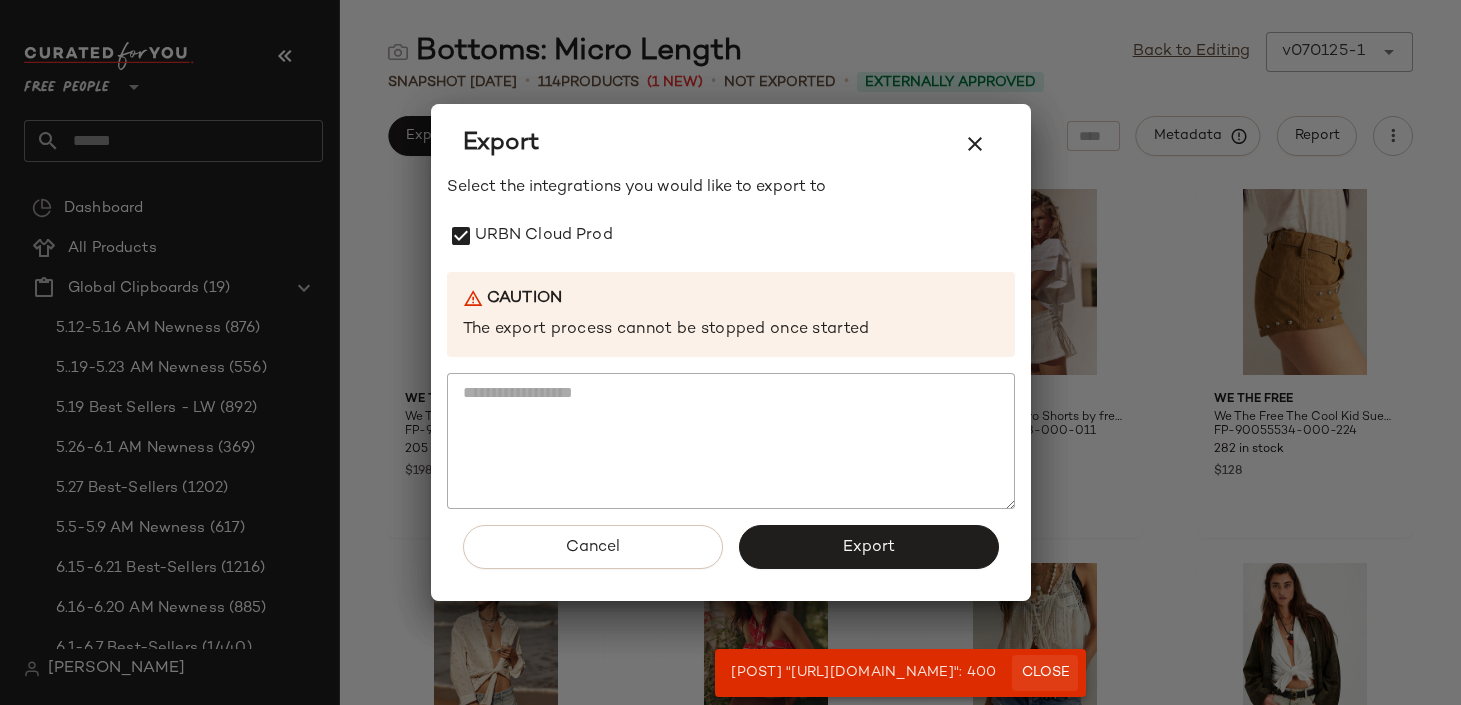 click on "Close" 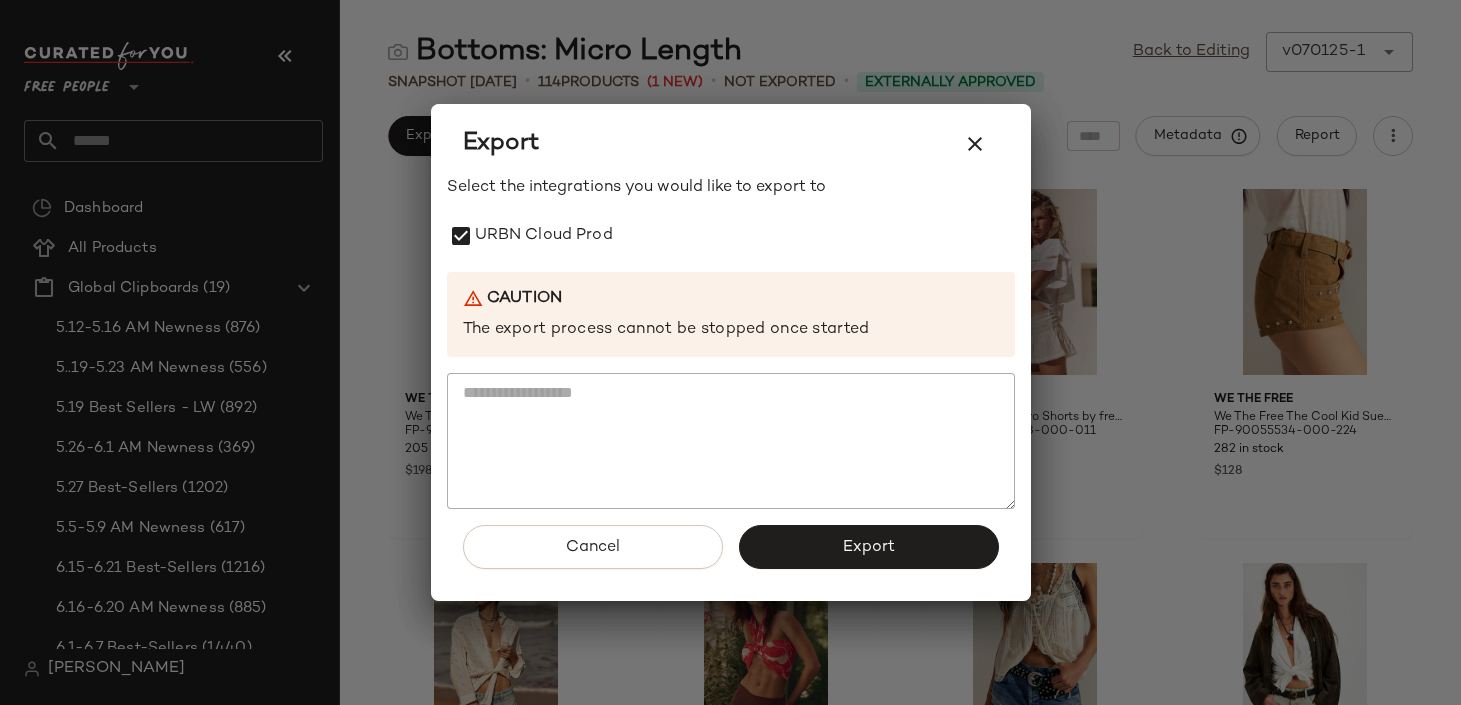 click at bounding box center [730, 352] 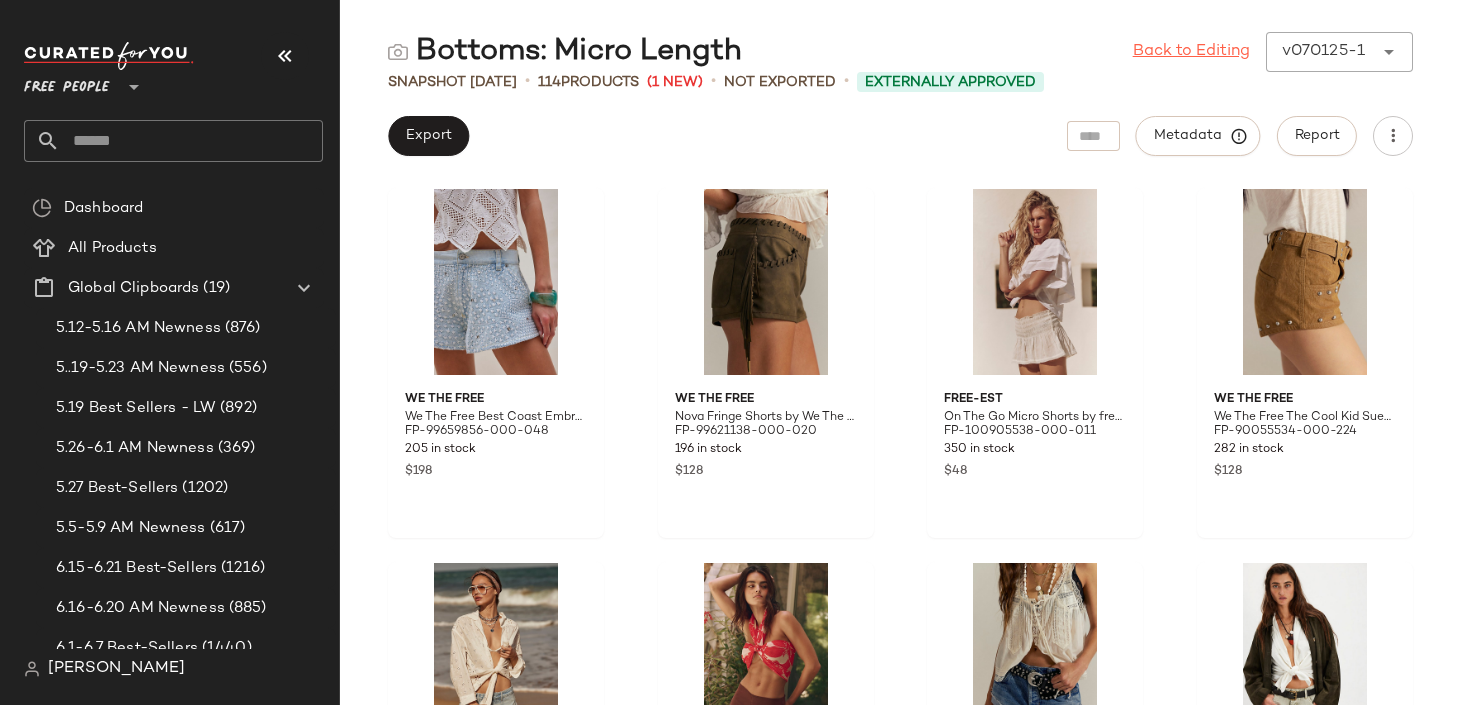 click on "Back to Editing" at bounding box center [1191, 52] 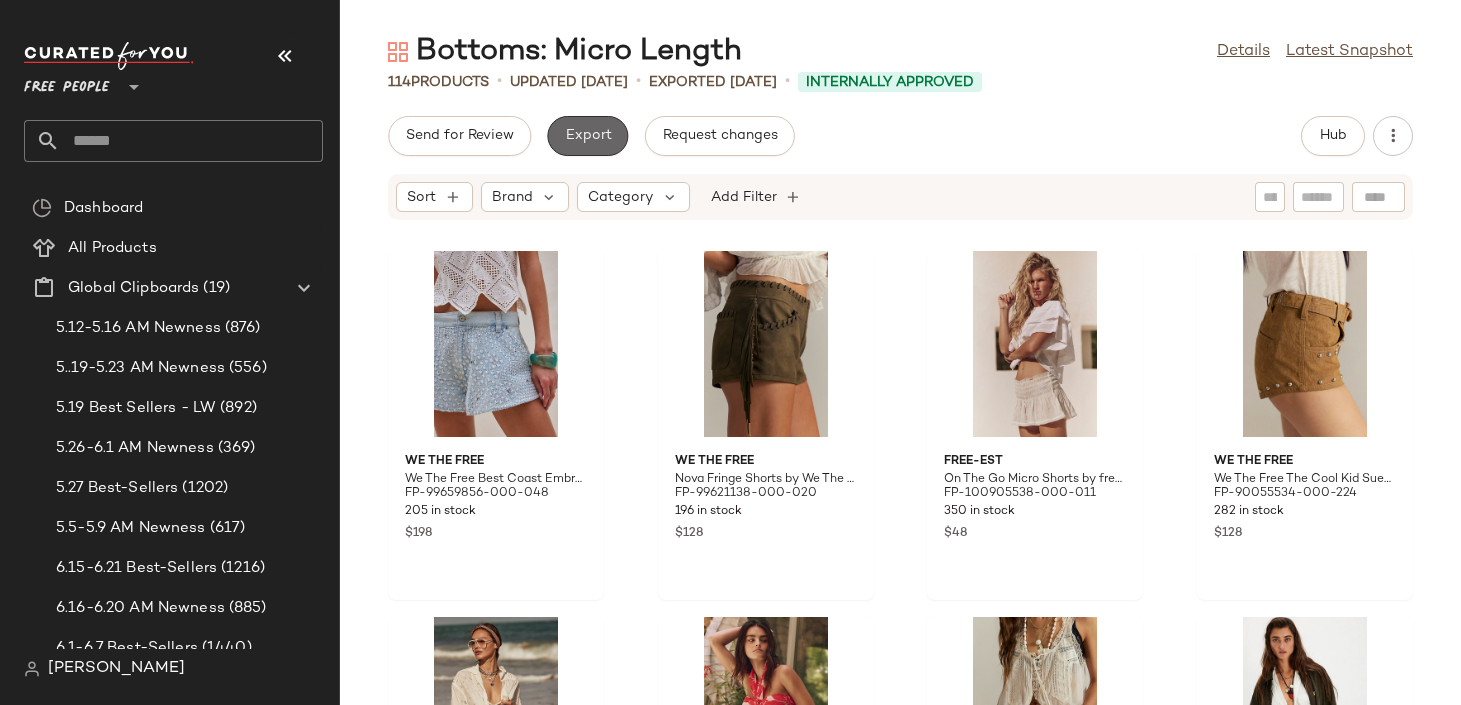 click on "Export" 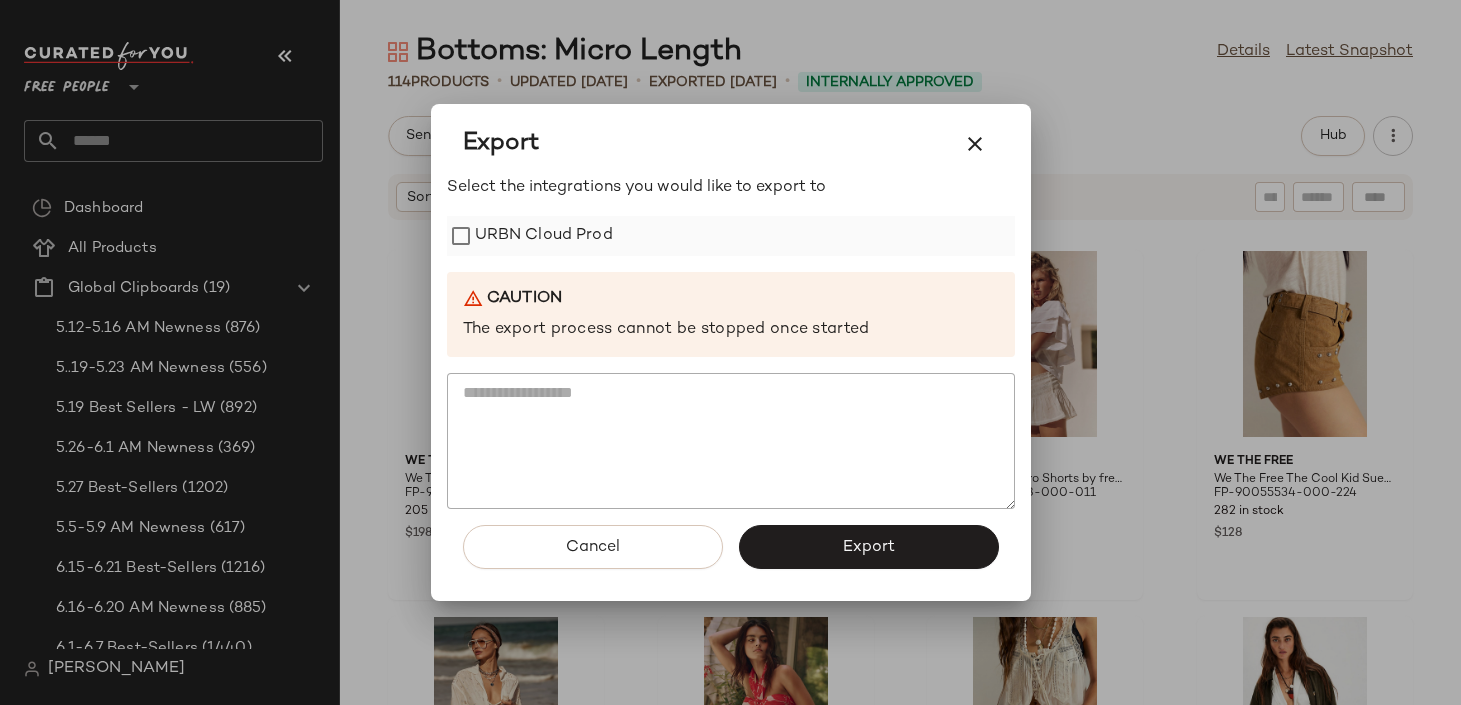 click on "URBN Cloud Prod" at bounding box center (544, 236) 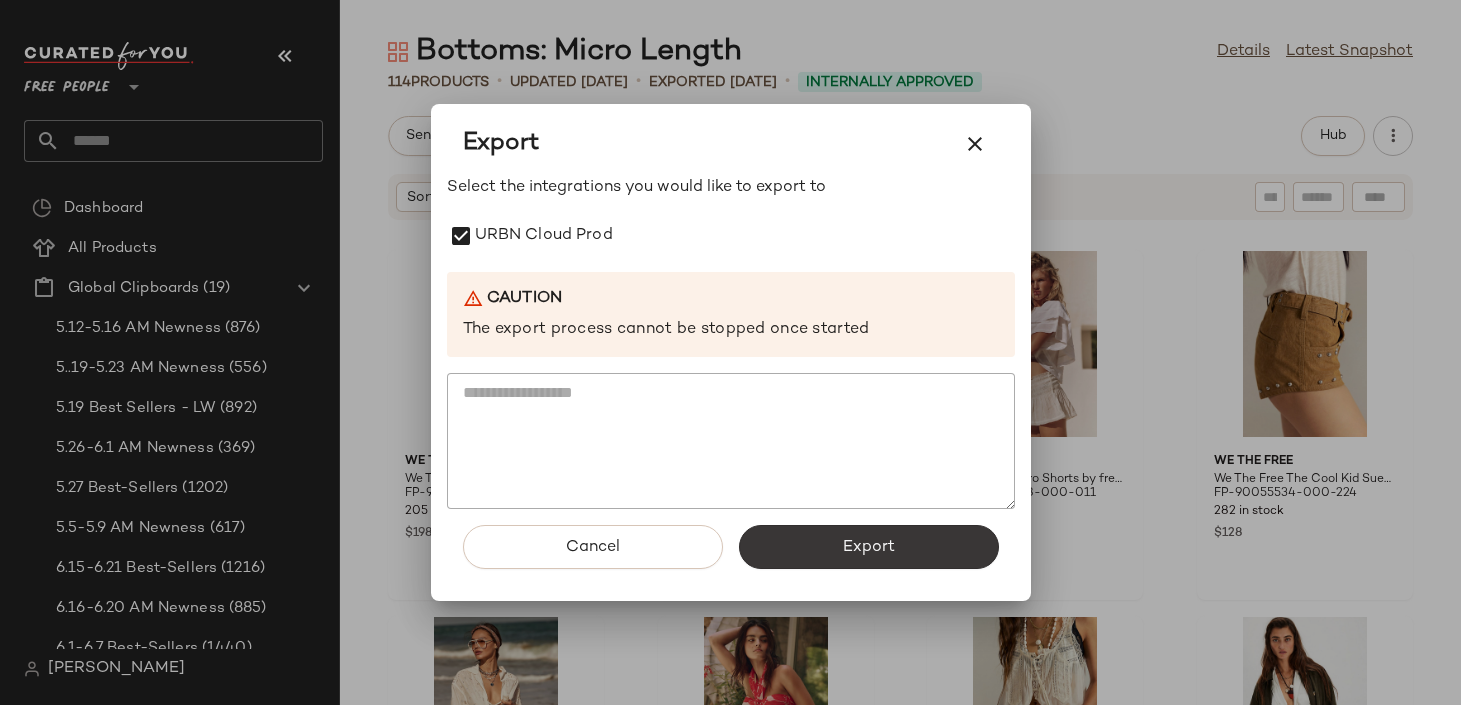 click on "Export" 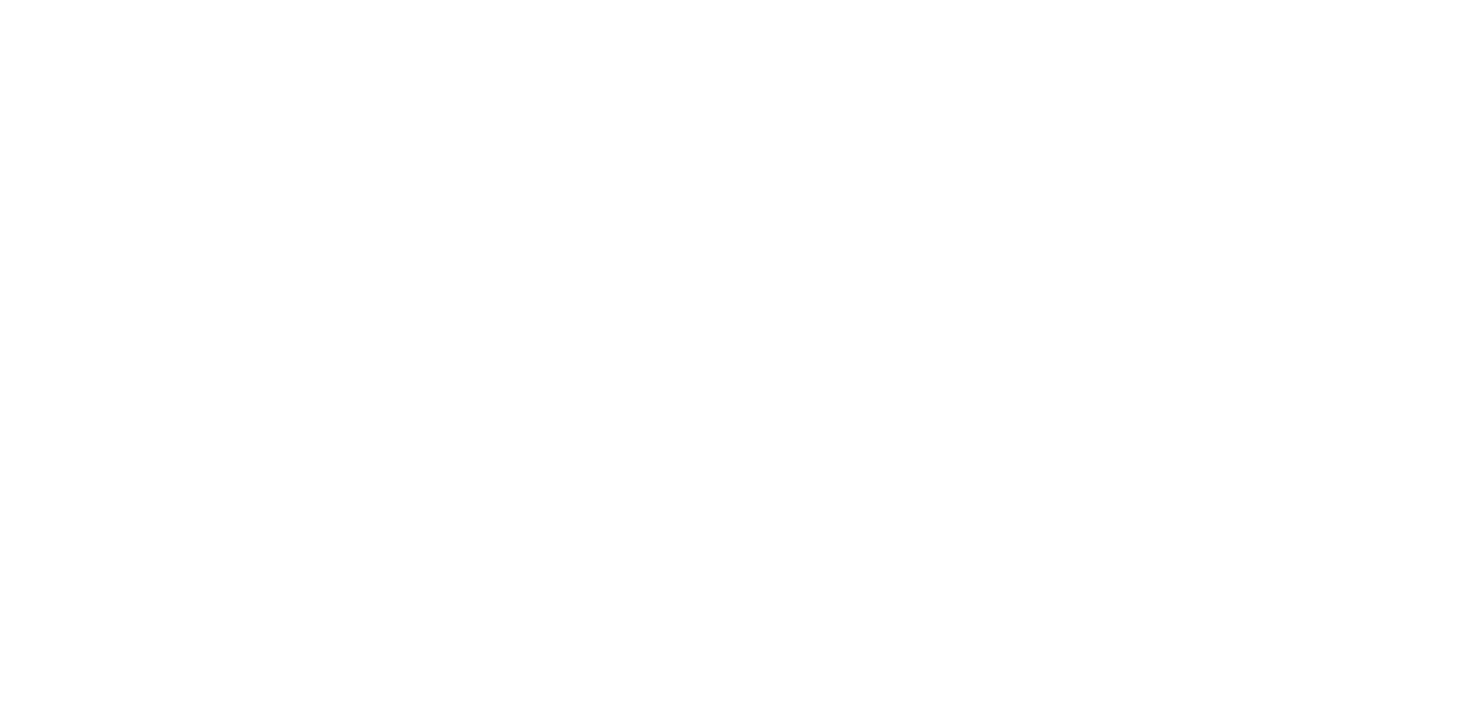 scroll, scrollTop: 0, scrollLeft: 0, axis: both 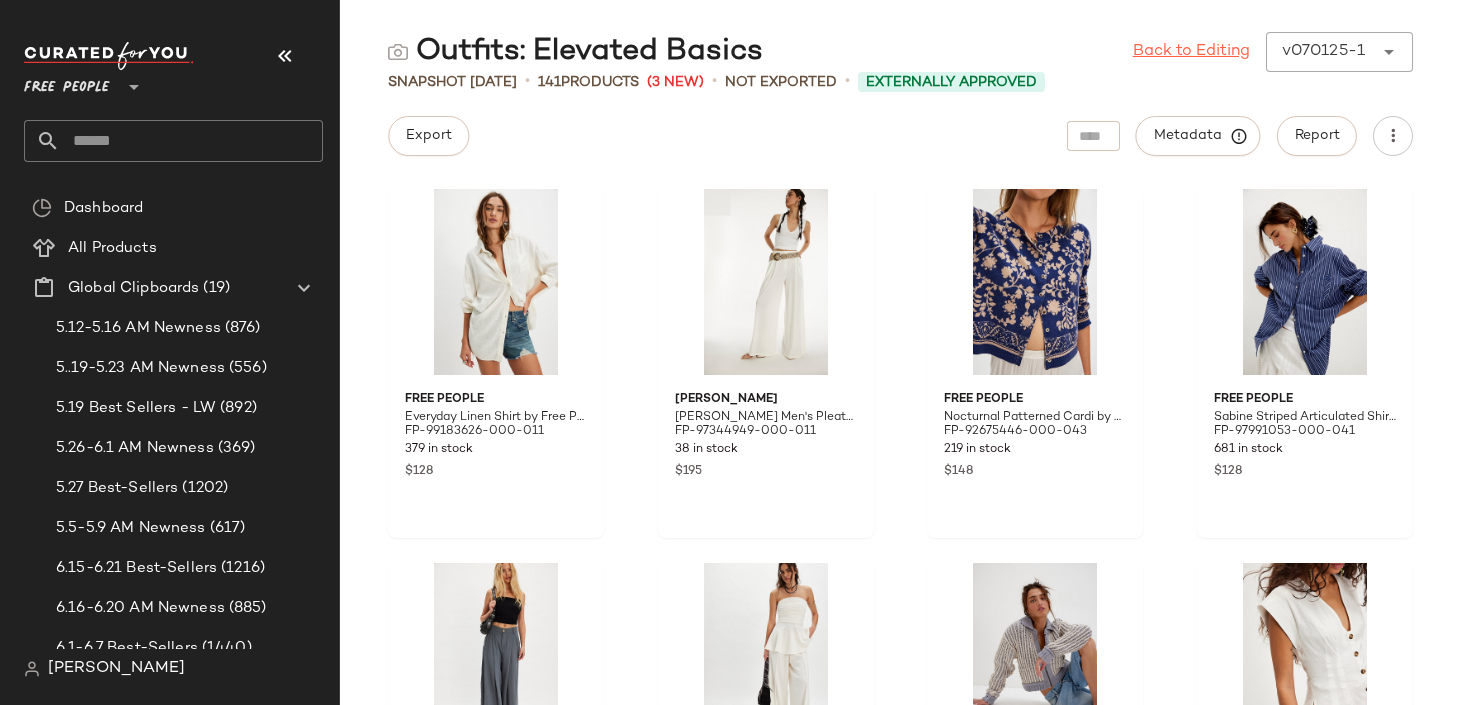 click on "Back to Editing" at bounding box center (1191, 52) 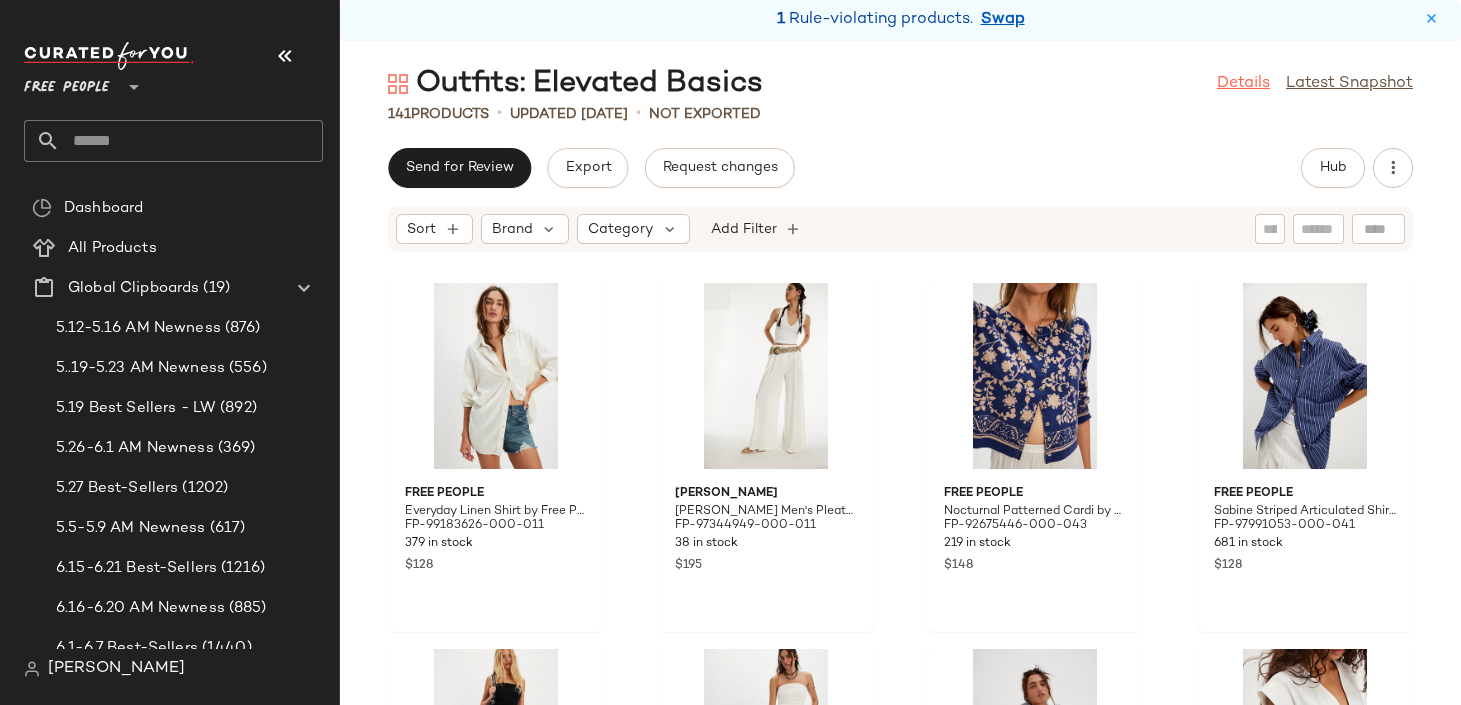 click on "Details" at bounding box center (1243, 84) 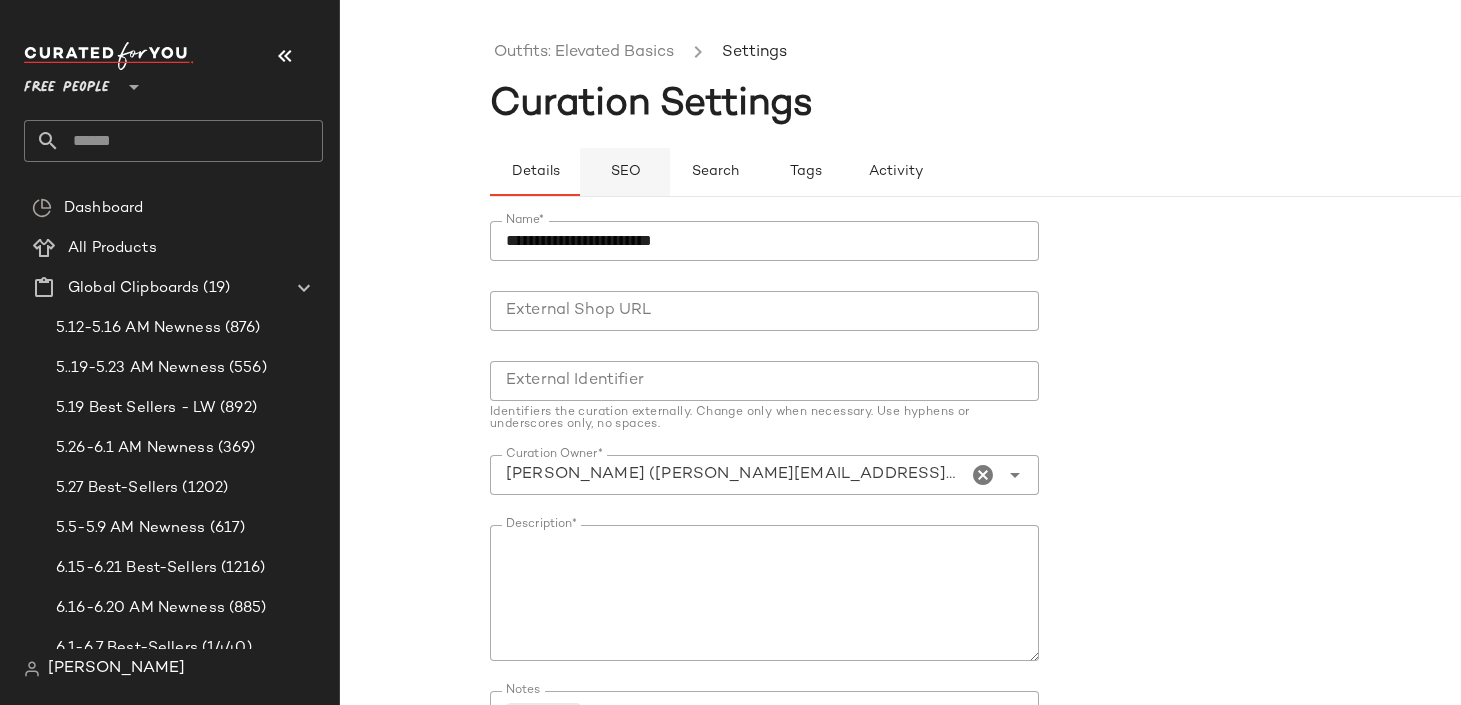 click on "SEO" 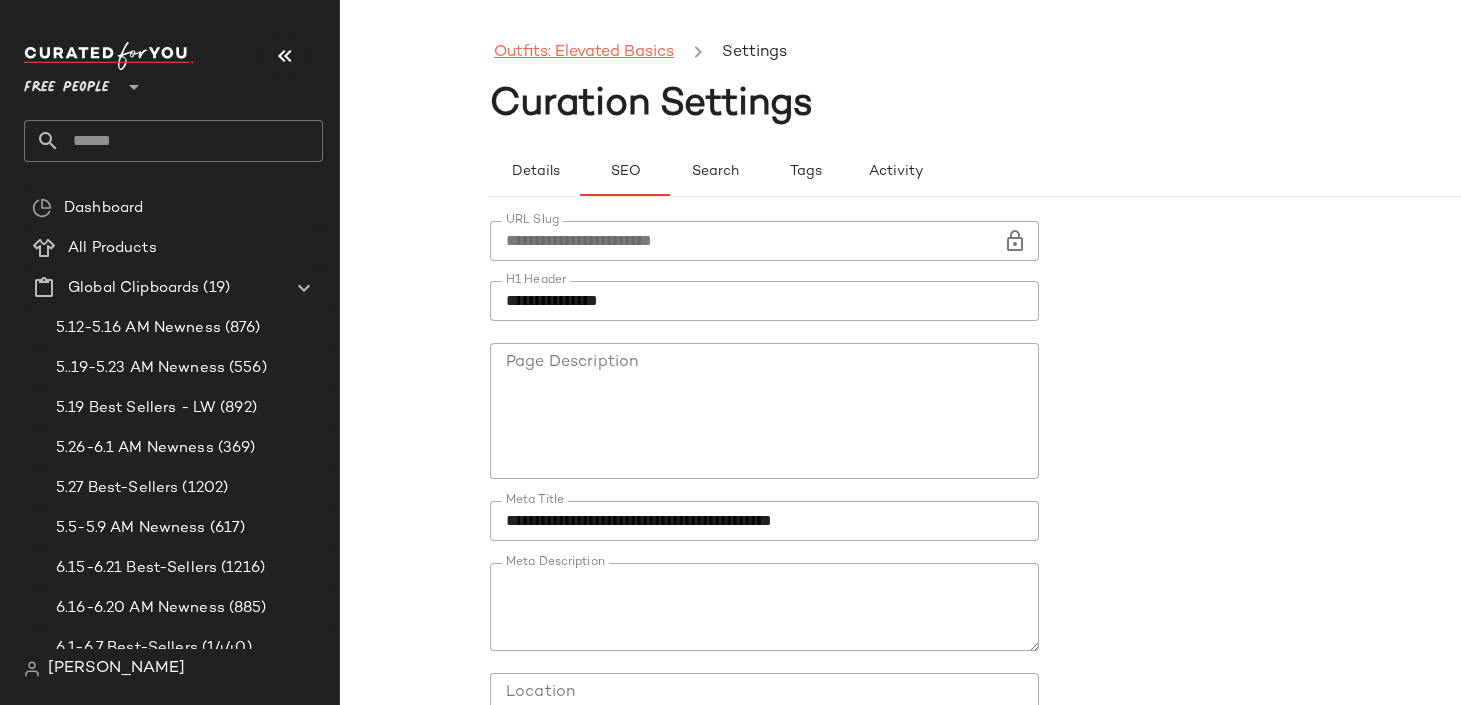 click on "Outfits: Elevated Basics" at bounding box center [584, 53] 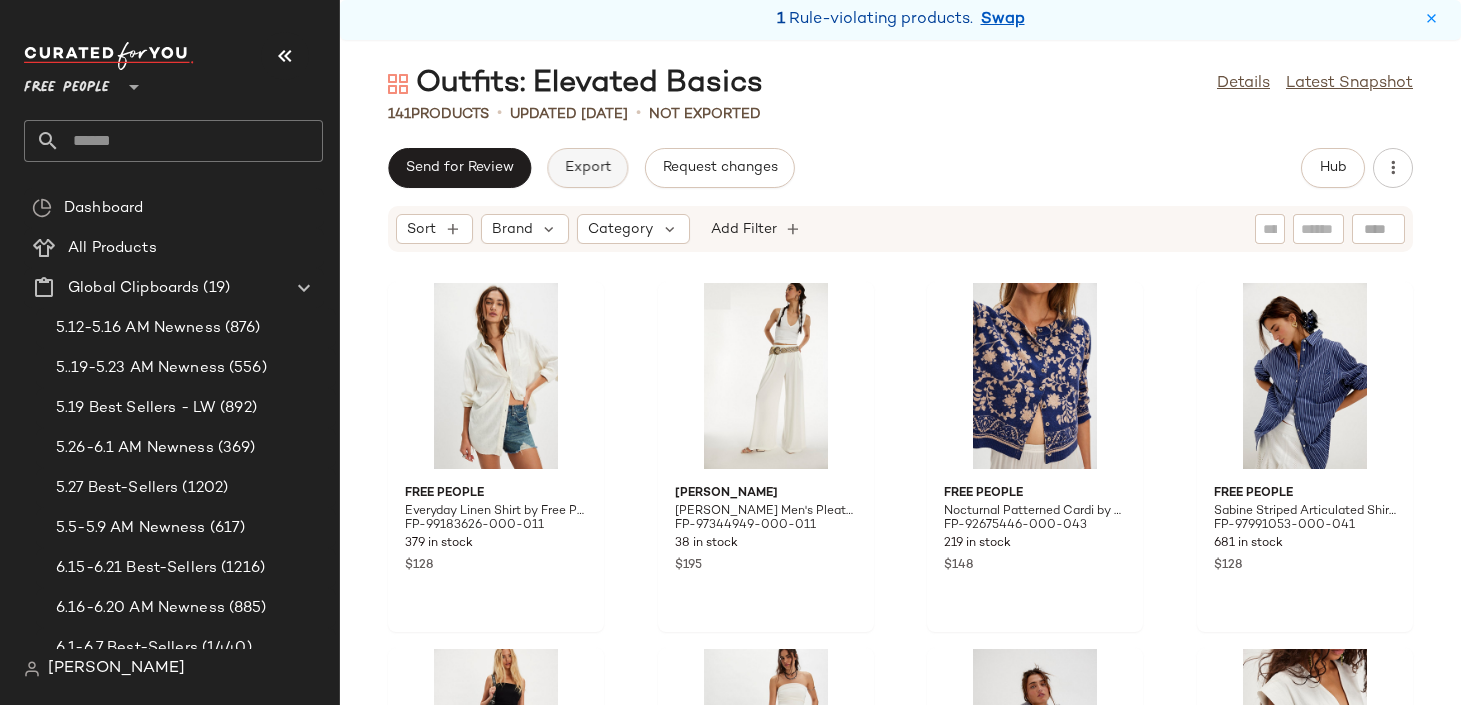 click on "Export" at bounding box center [587, 168] 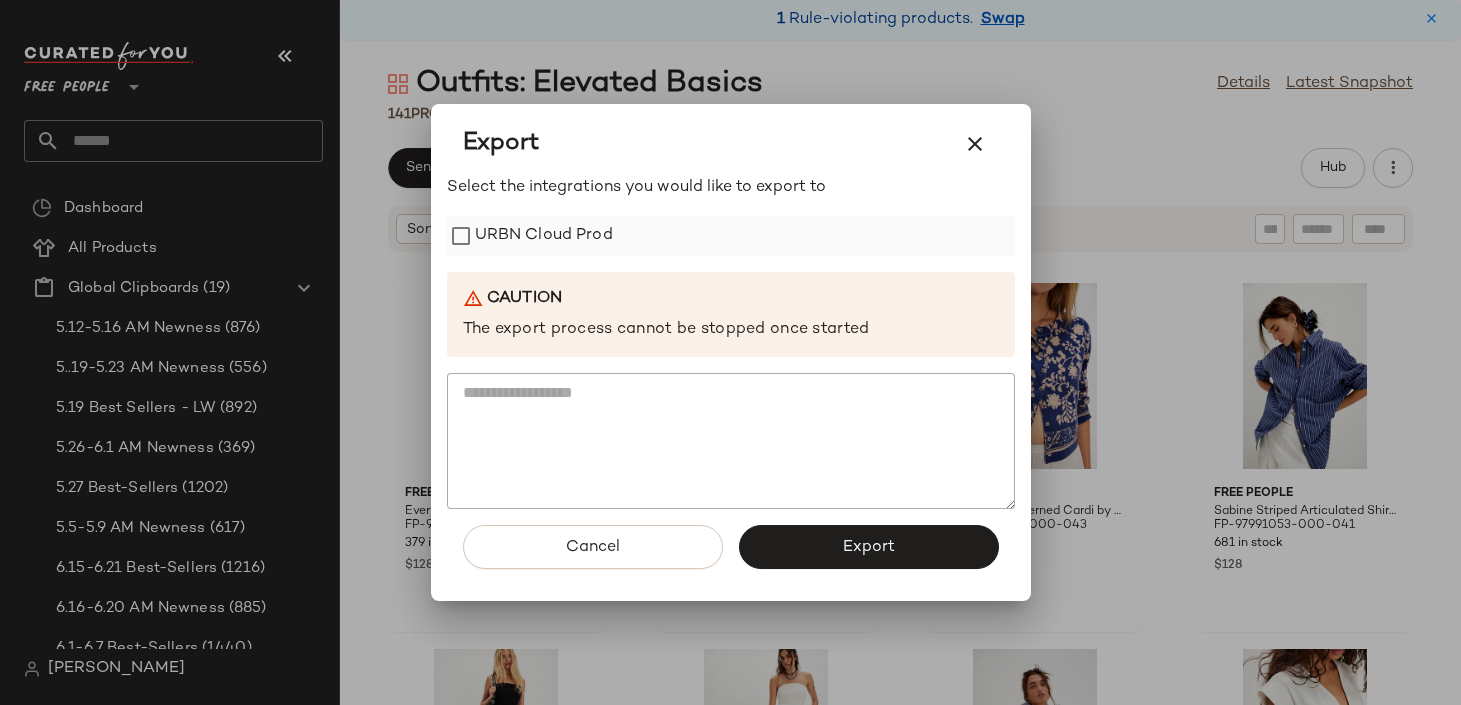 click on "URBN Cloud Prod" at bounding box center (544, 236) 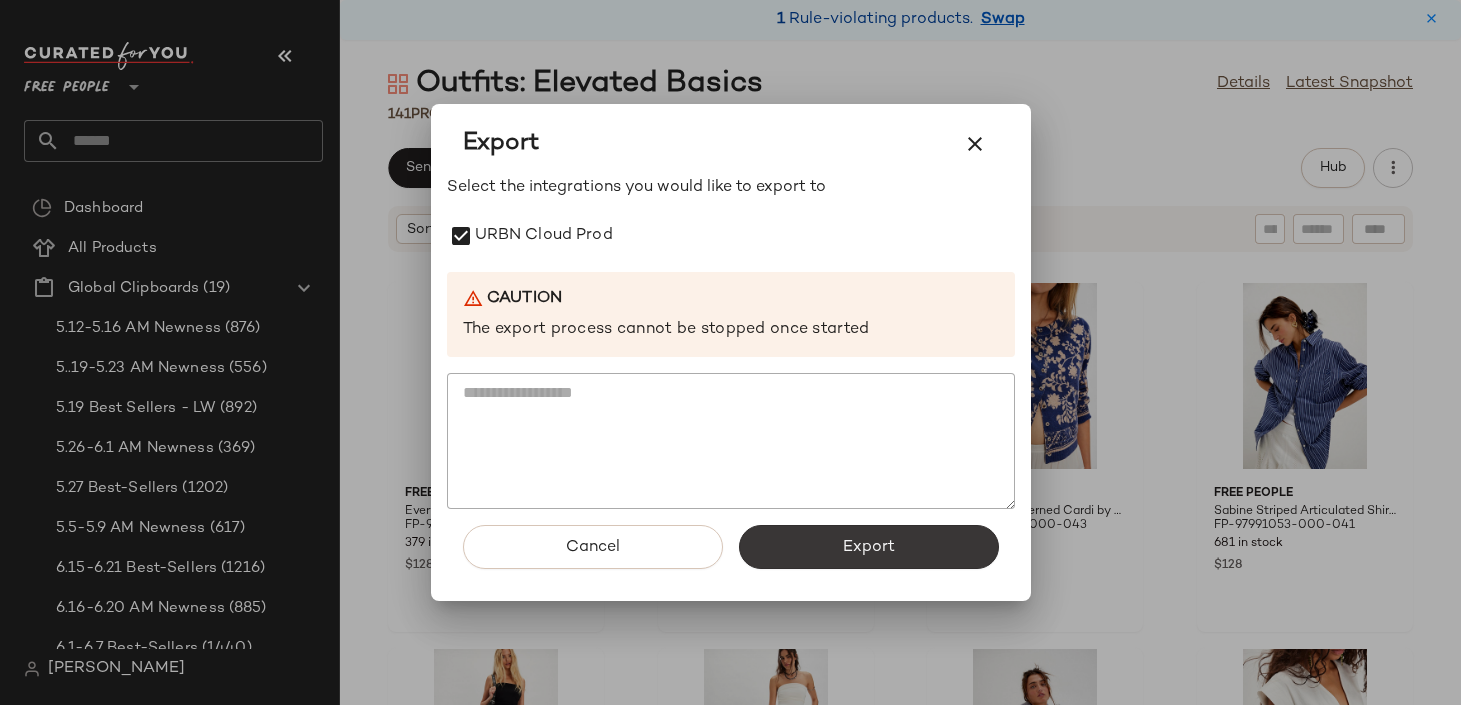 click on "Export" 